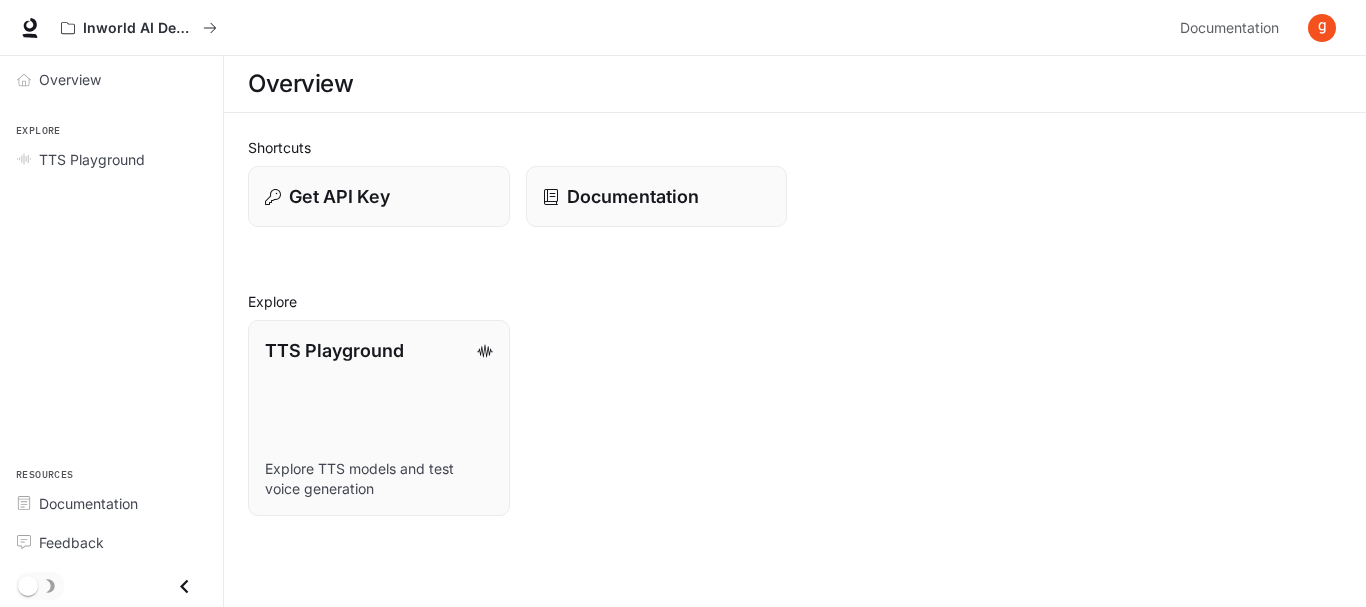 scroll, scrollTop: 0, scrollLeft: 0, axis: both 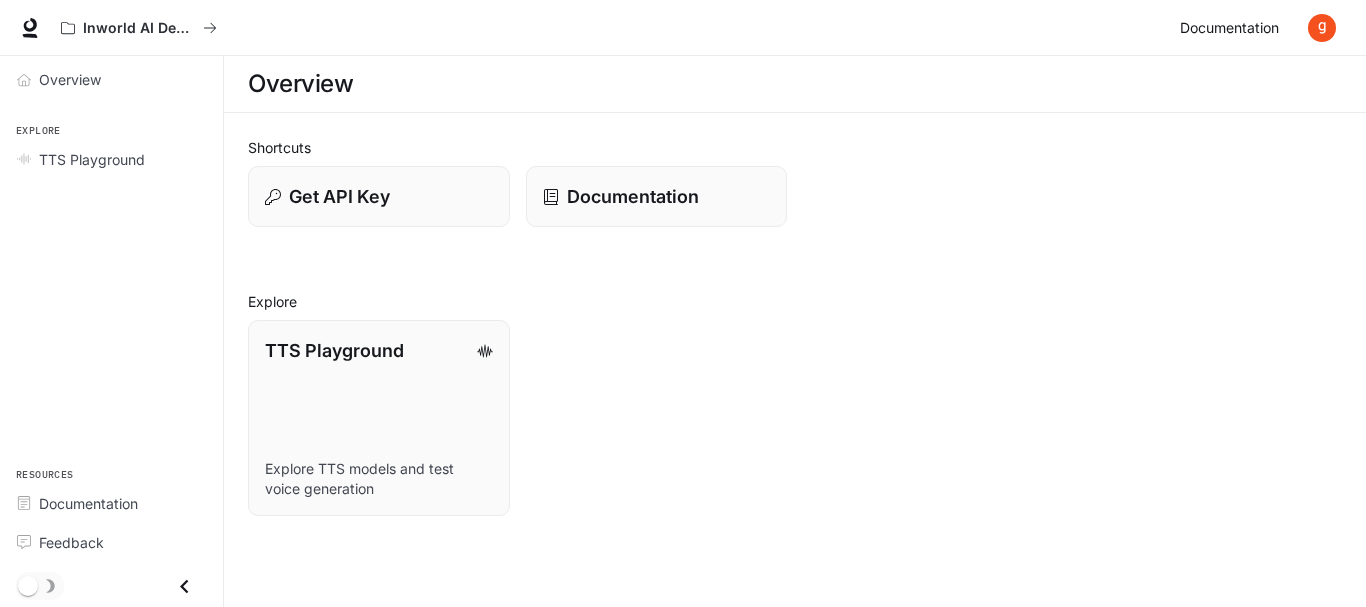 click on "Documentation" at bounding box center [1229, 28] 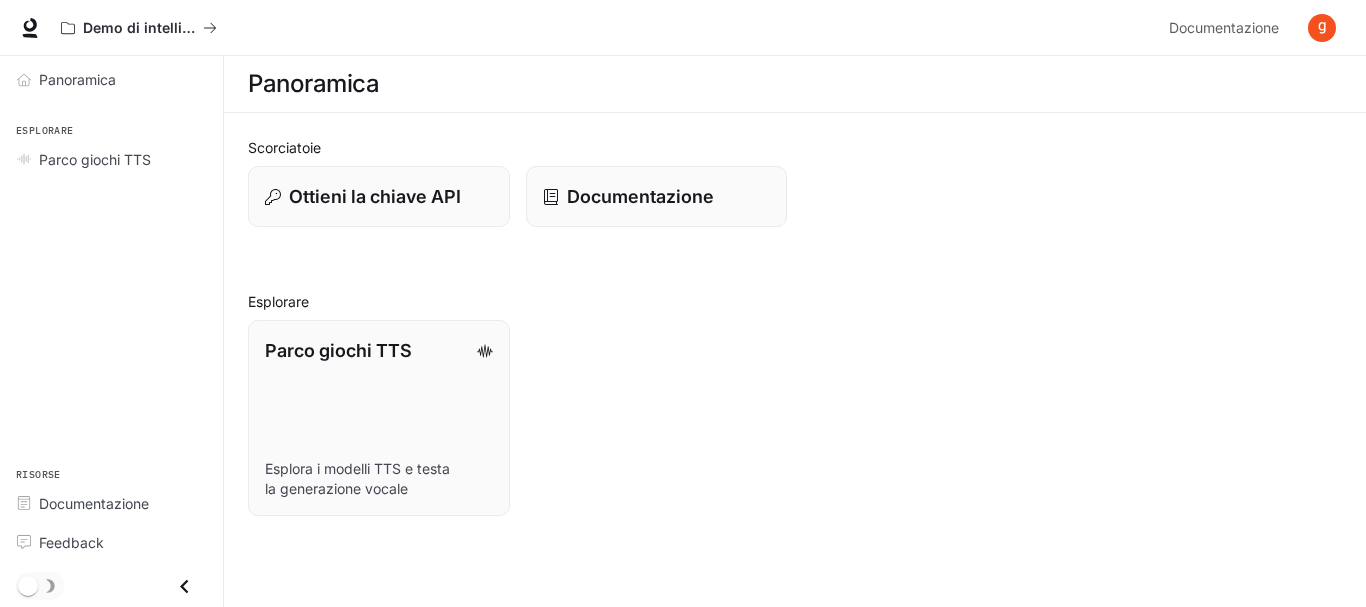 click on "Ottieni la chiave API" at bounding box center (371, 188) 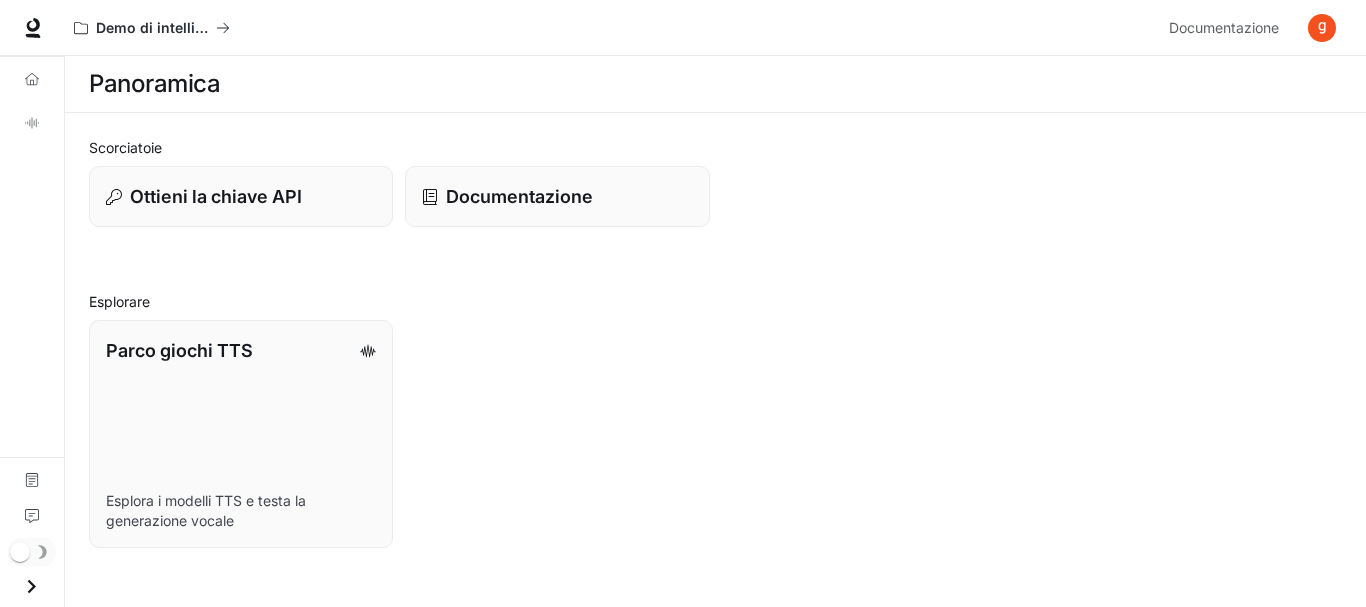 click 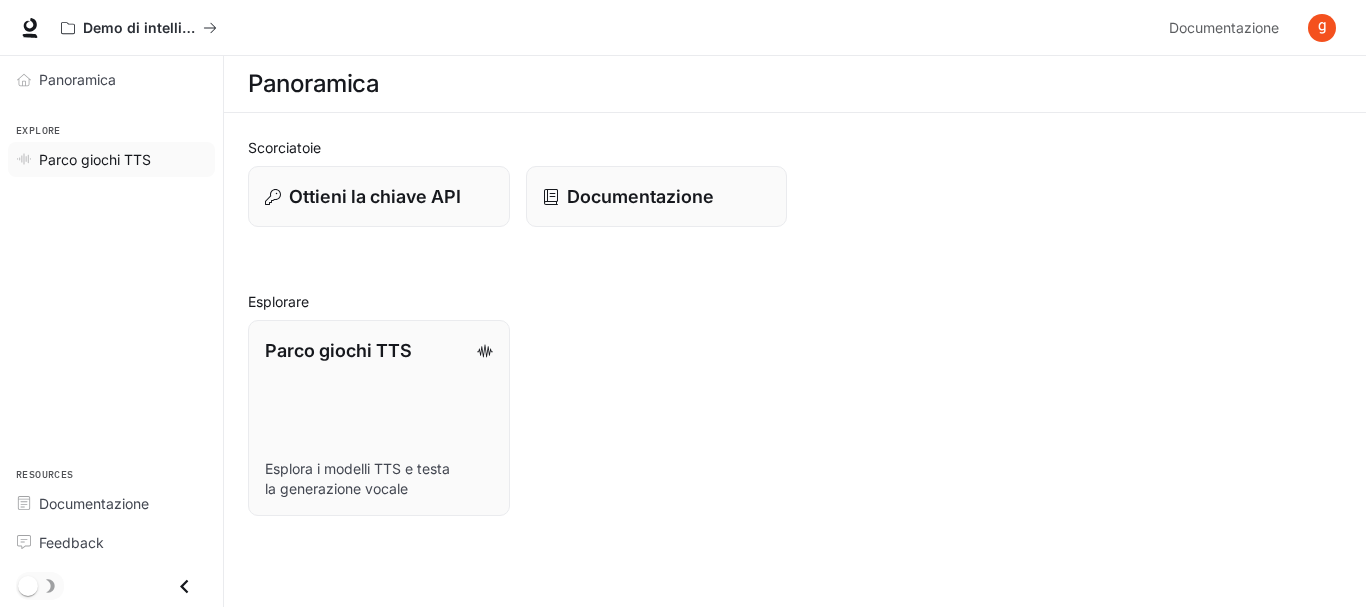 click on "Parco giochi TTS" at bounding box center [111, 159] 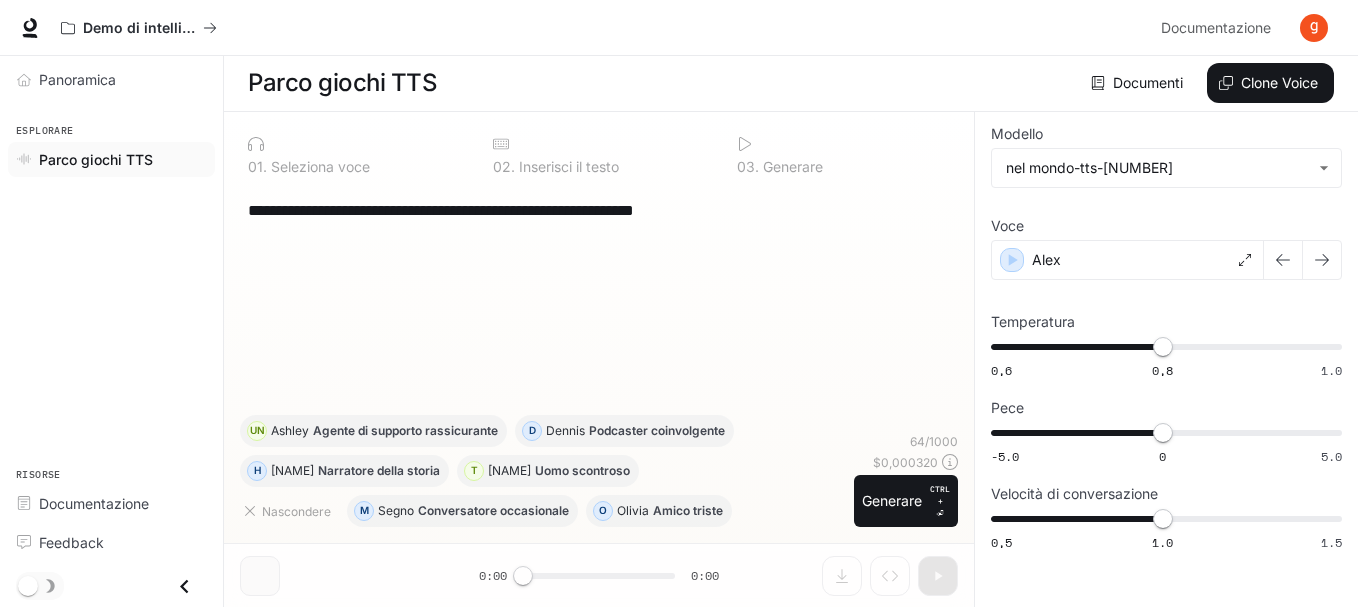 scroll, scrollTop: 0, scrollLeft: 0, axis: both 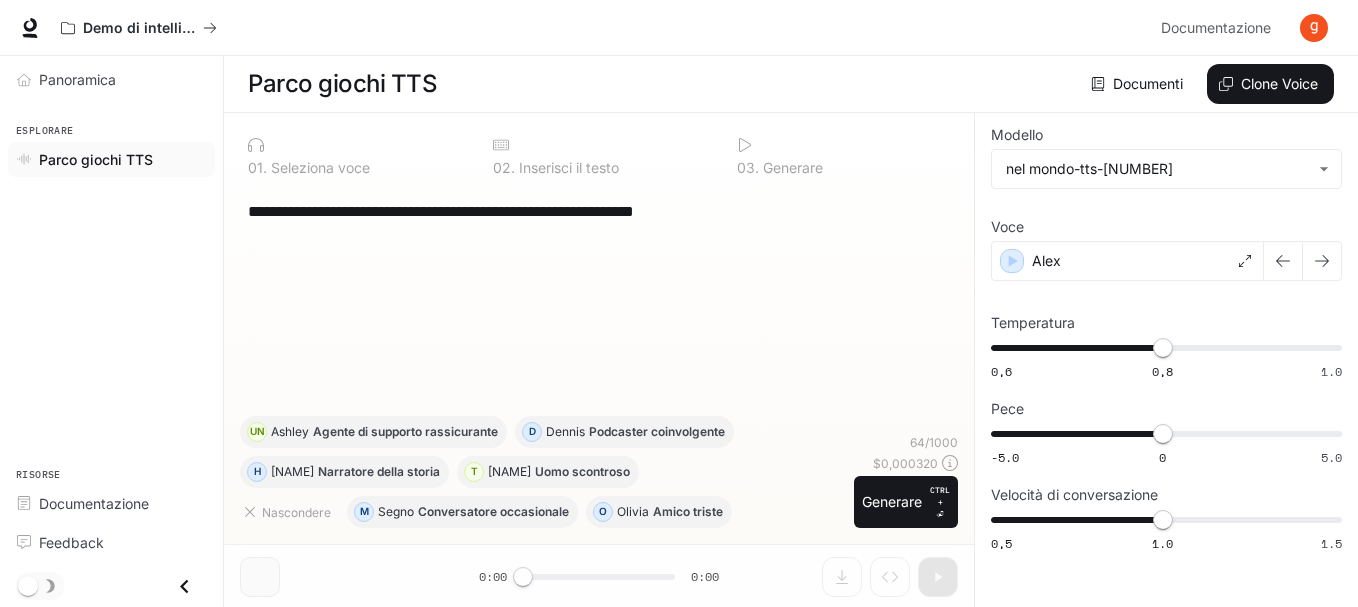 click on "Parco giochi TTS" at bounding box center (96, 159) 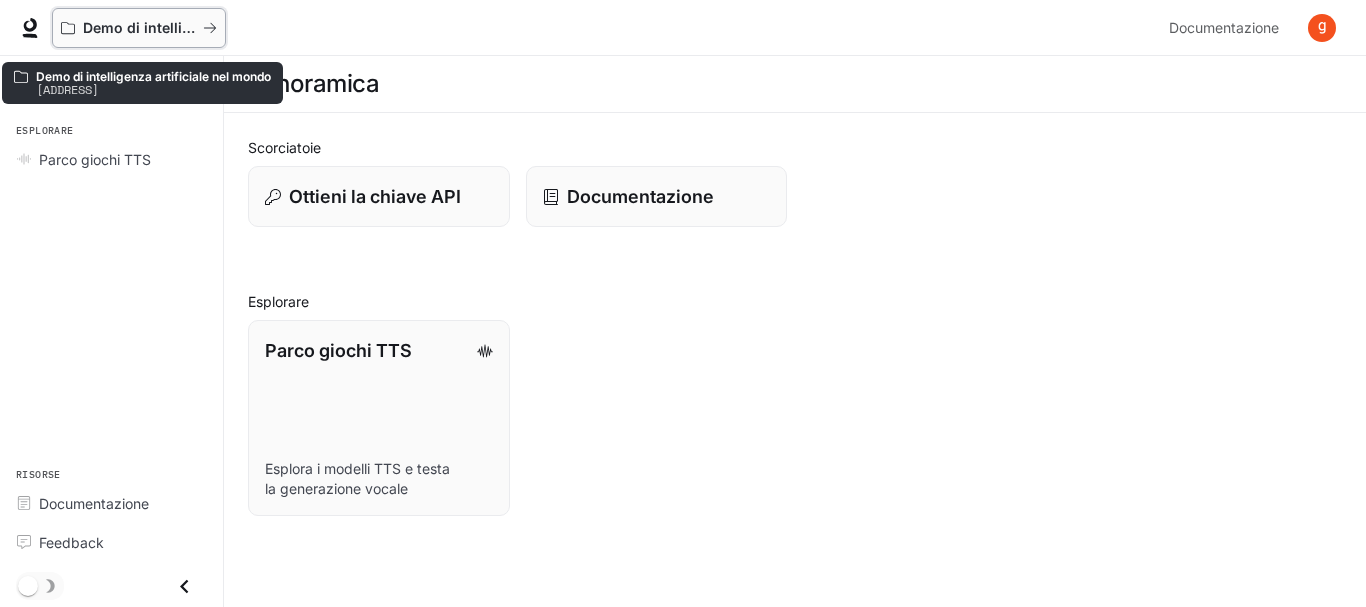 click on "Demo di intelligenza artificiale nel mondo" at bounding box center [139, 28] 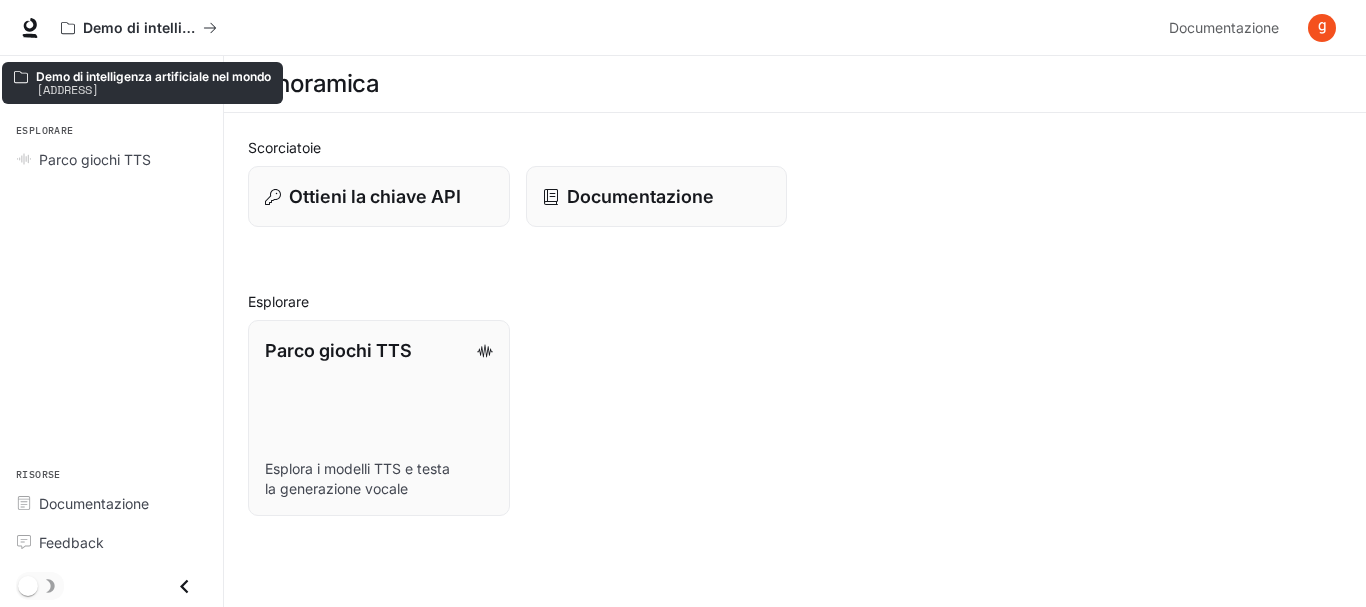 click 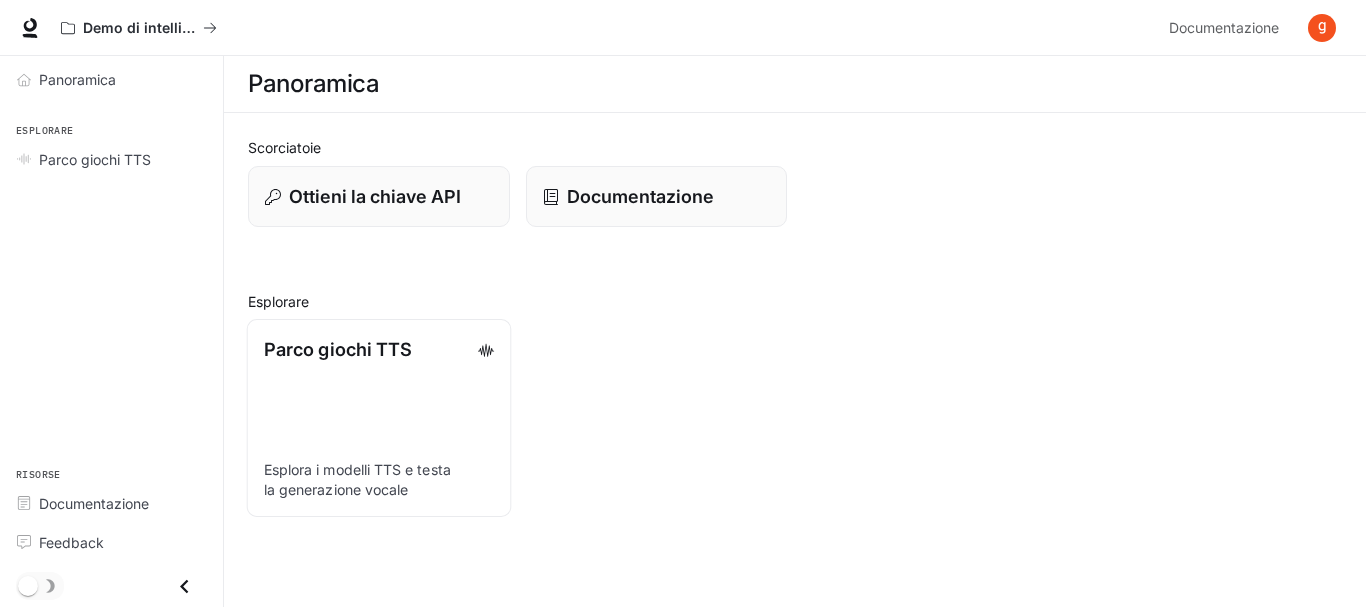 click on "Esplora i modelli TTS e testa la generazione vocale" at bounding box center (357, 479) 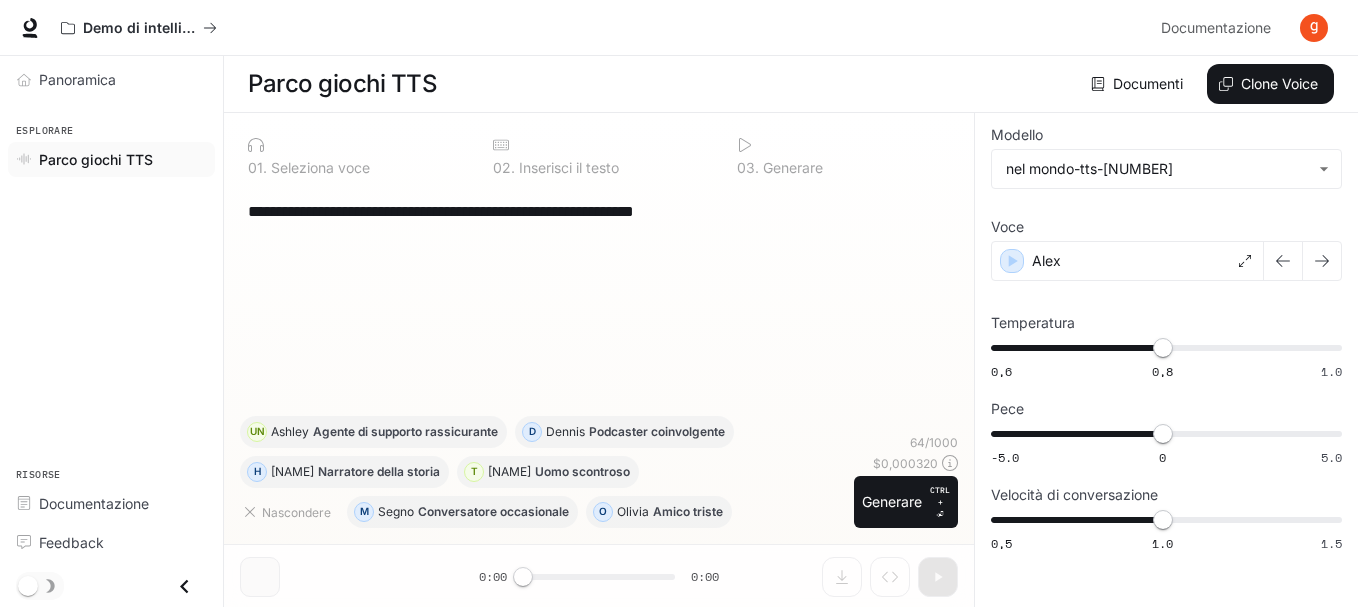 click on "Documenti" at bounding box center [1148, 83] 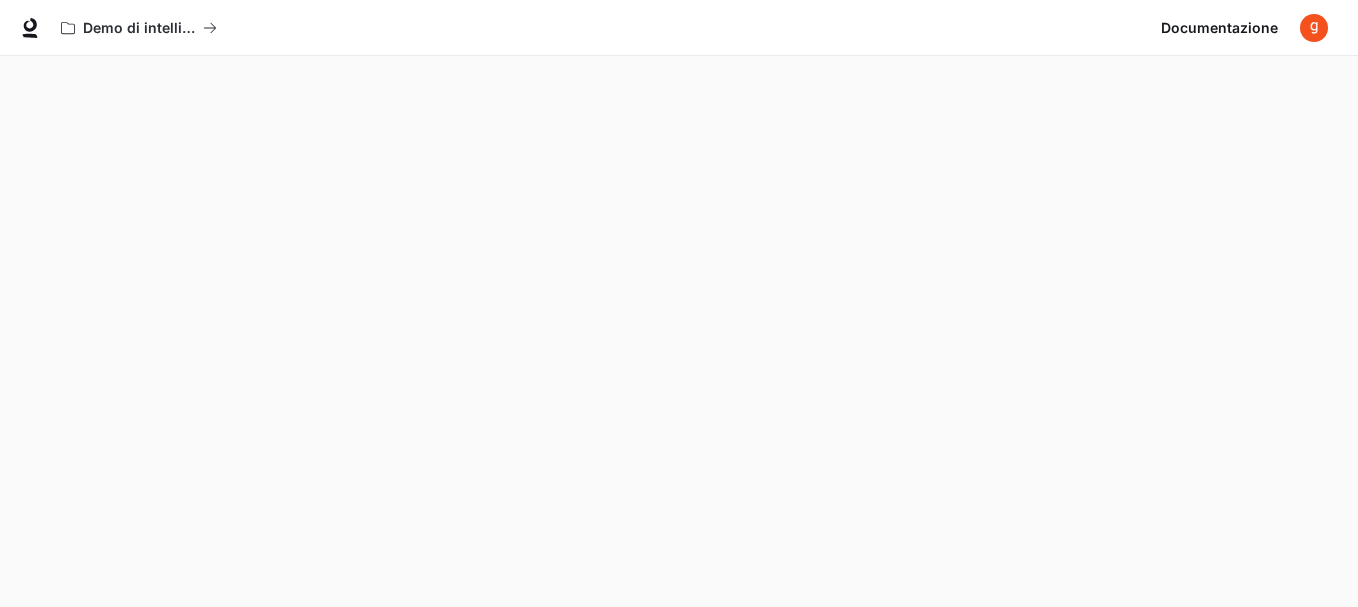 scroll, scrollTop: 56, scrollLeft: 0, axis: vertical 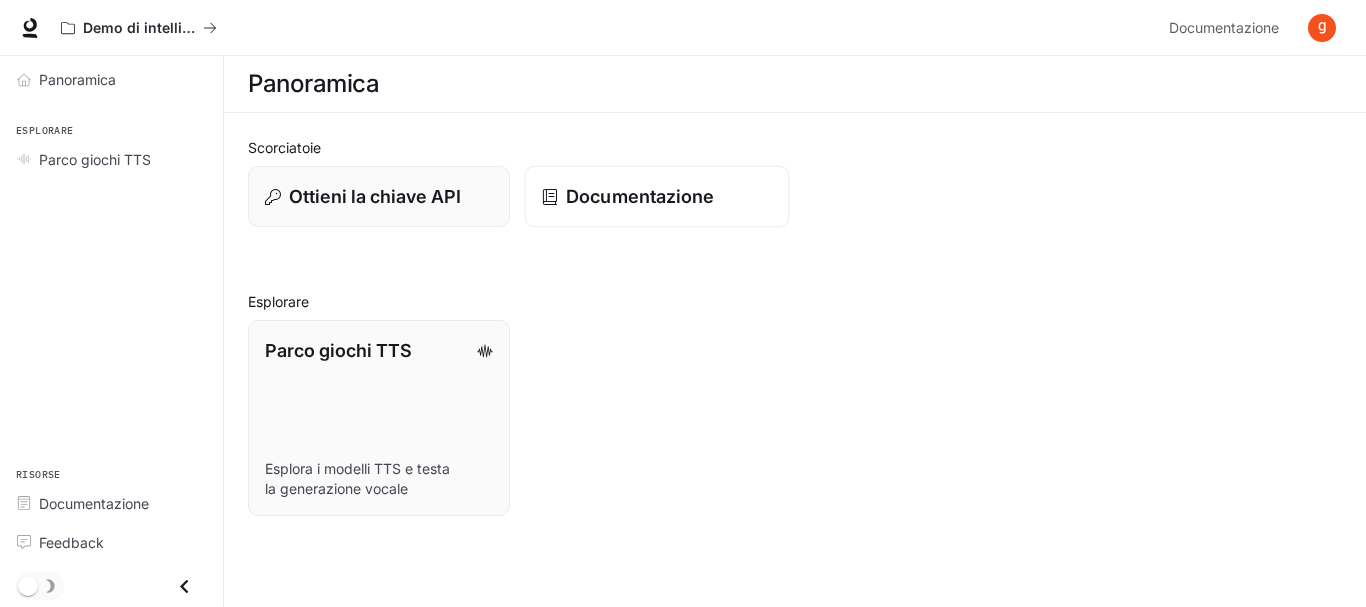 click on "Scorciatoie Ottieni la chiave API Documentazione Esplorare Parco giochi TTS Esplora i modelli TTS e testa la generazione vocale" at bounding box center (795, 326) 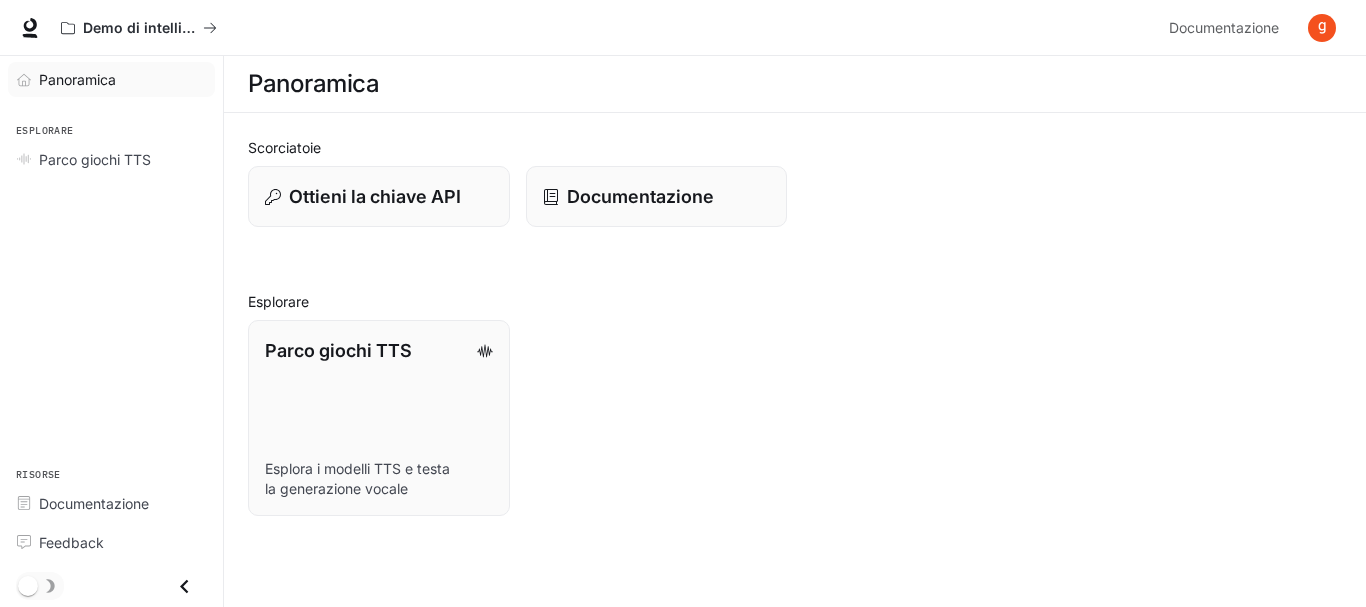 click on "Panoramica" at bounding box center [77, 79] 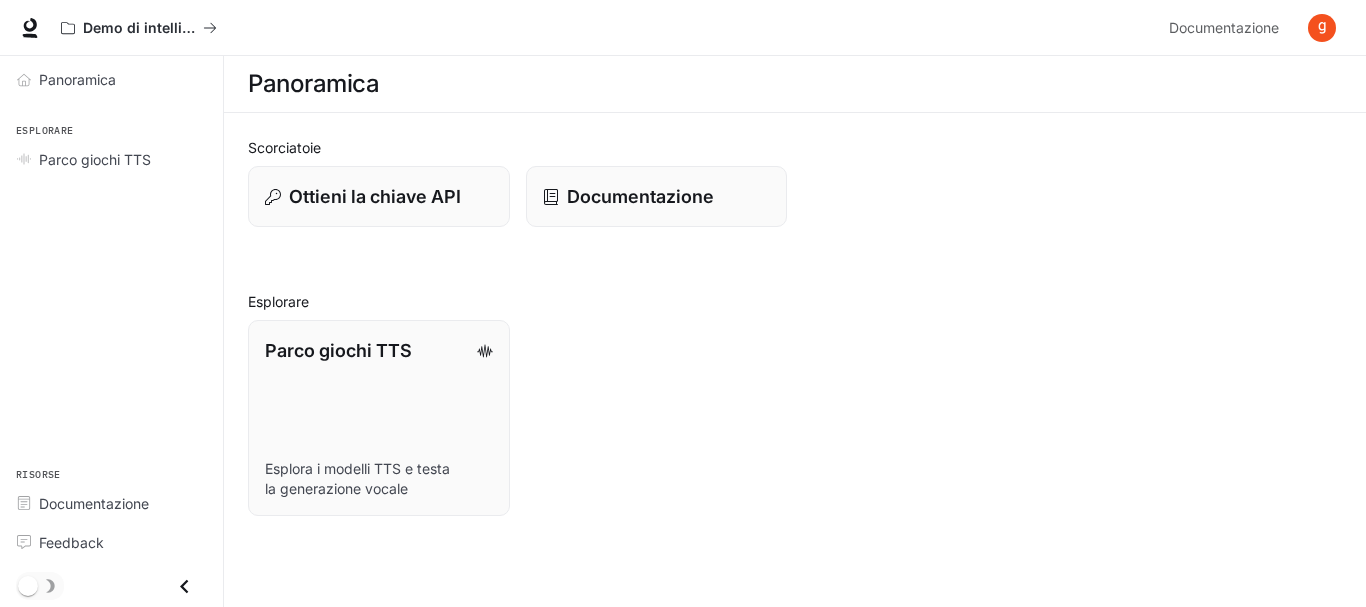 scroll, scrollTop: 0, scrollLeft: 0, axis: both 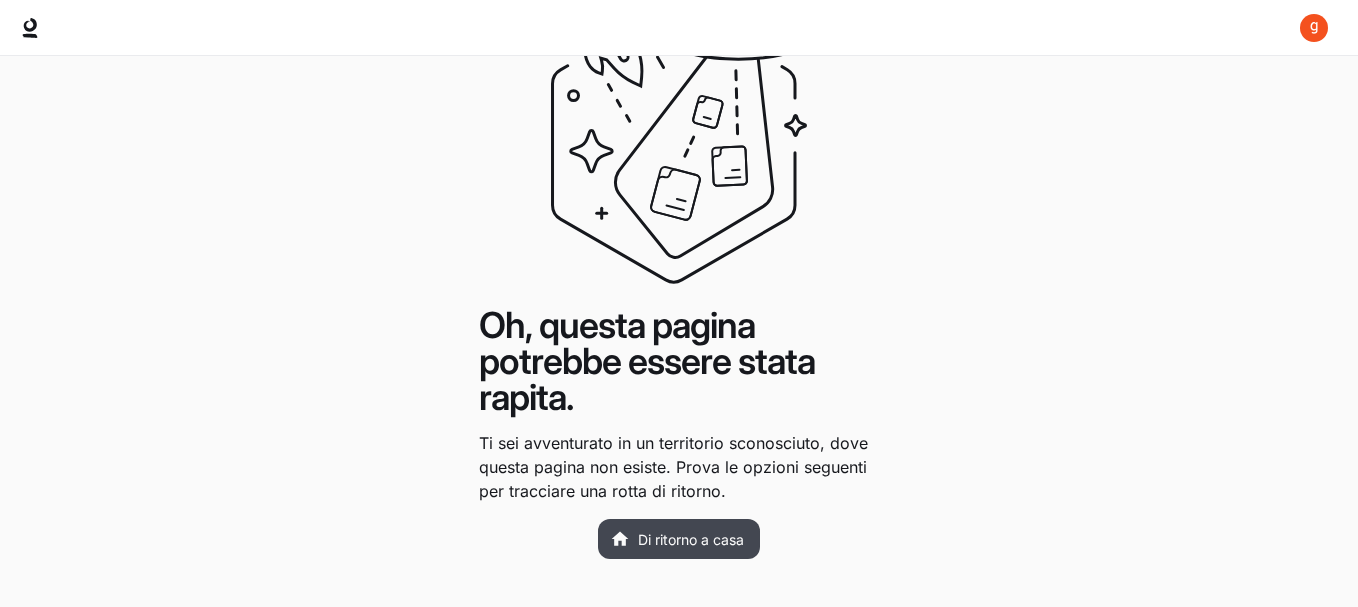 click on "Di ritorno a casa" at bounding box center (691, 539) 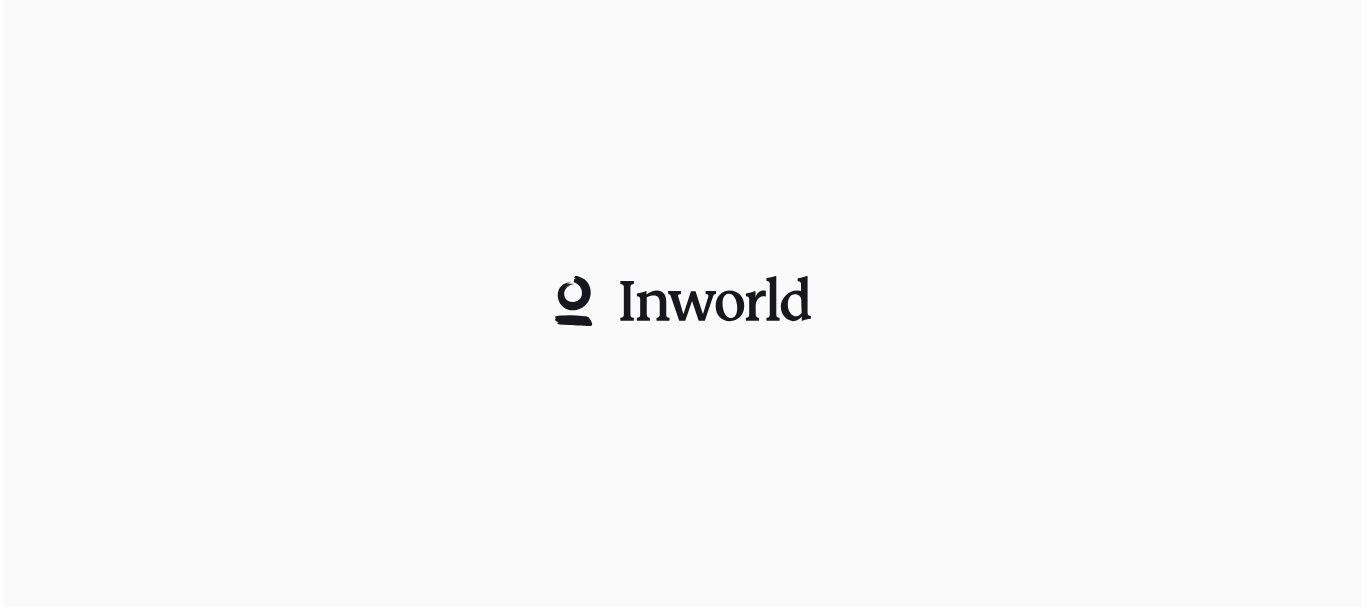 scroll, scrollTop: 0, scrollLeft: 0, axis: both 